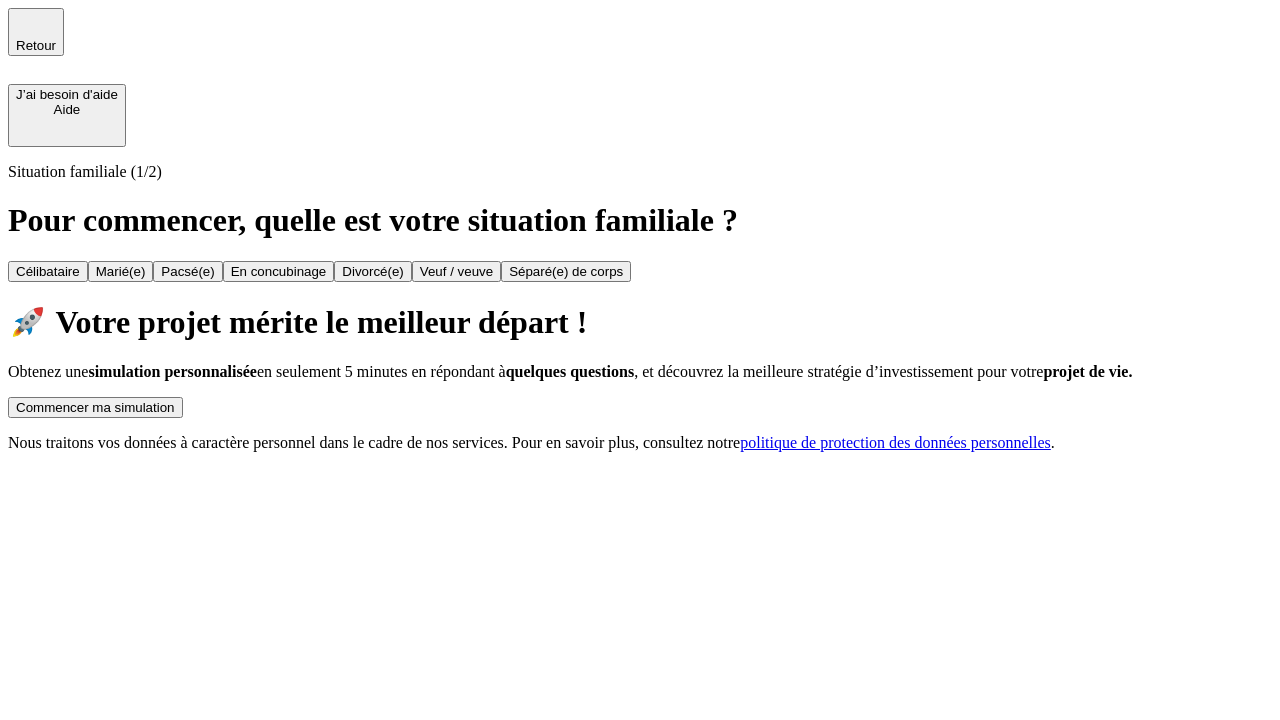 scroll, scrollTop: 0, scrollLeft: 0, axis: both 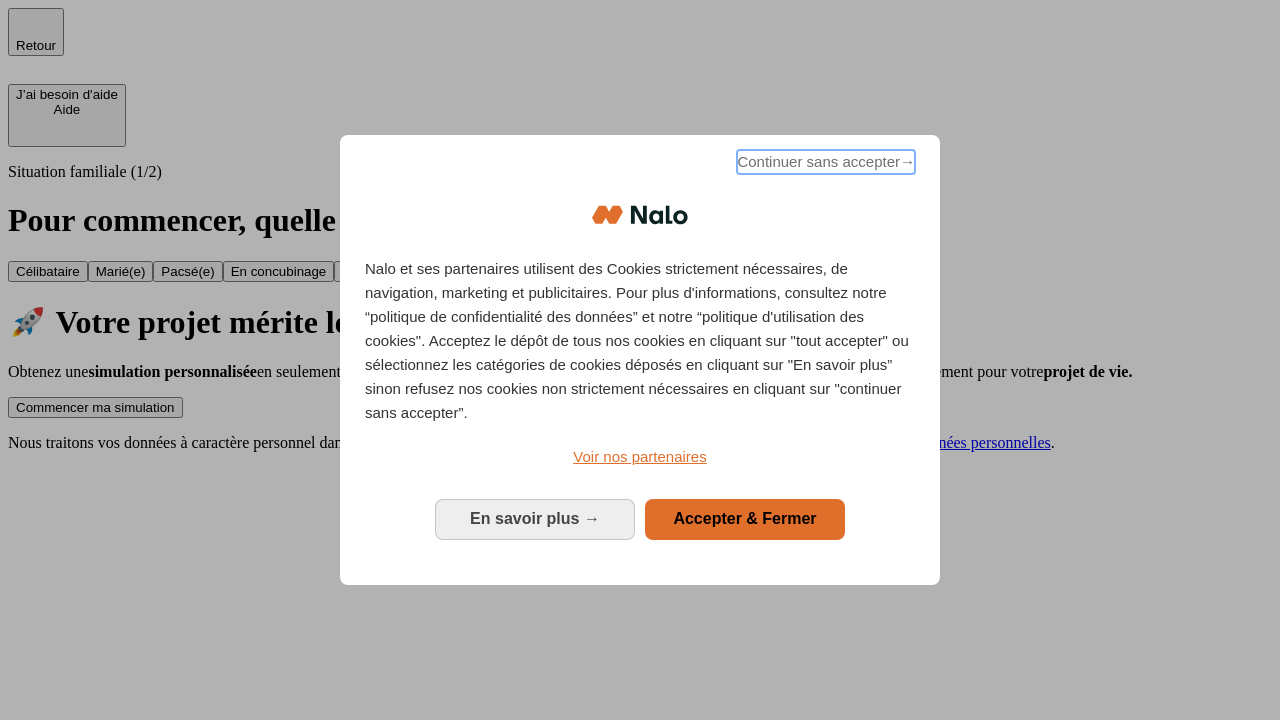 click on "Continuer sans accepter  →" at bounding box center (826, 162) 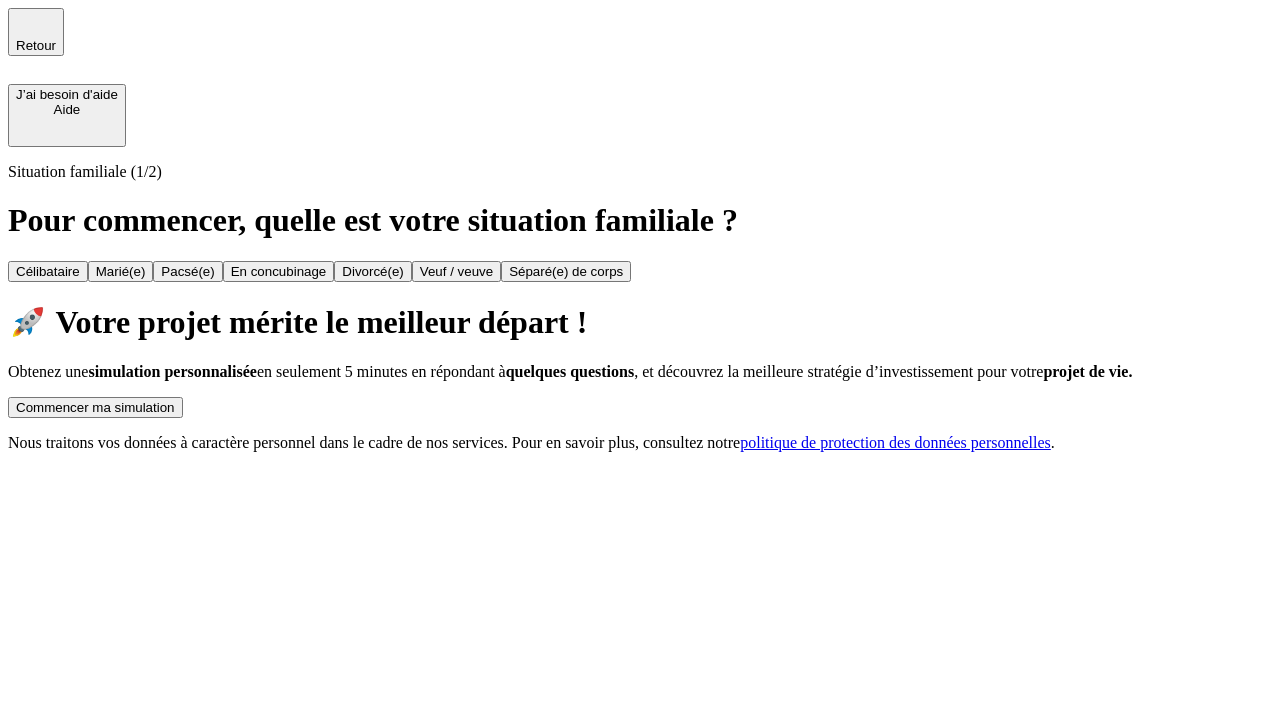 click on "Commencer ma simulation" at bounding box center [95, 407] 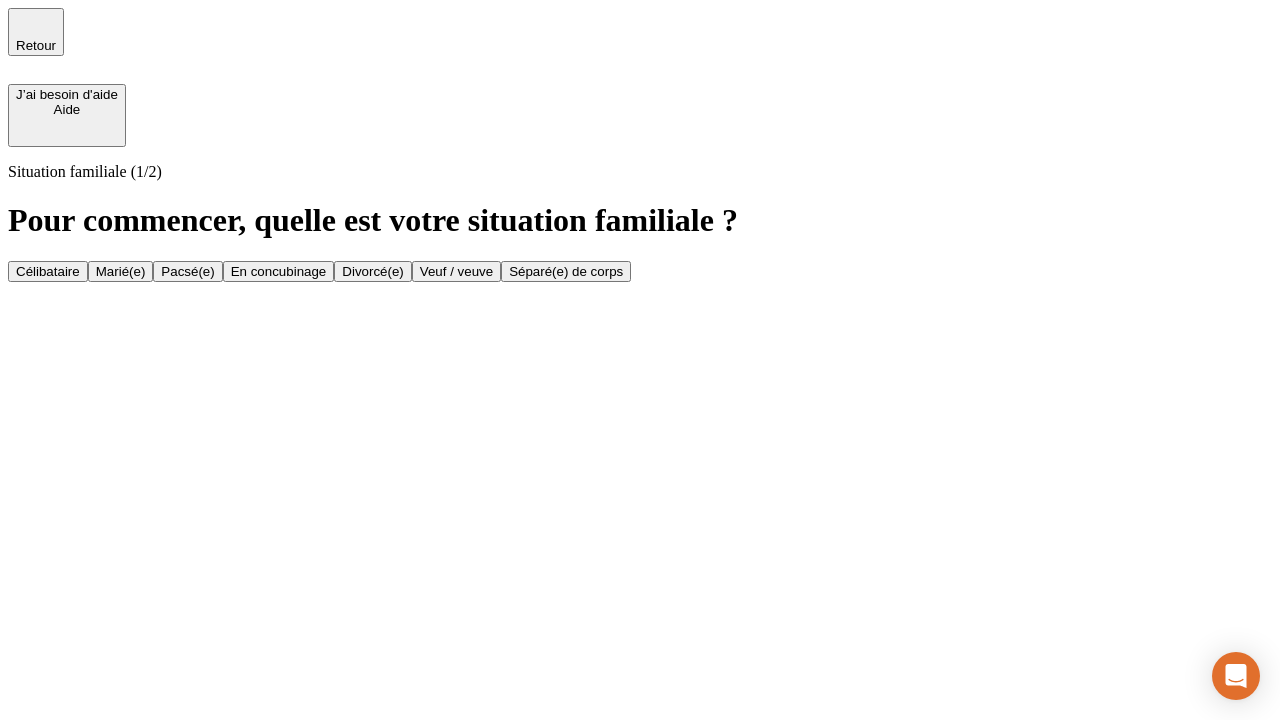 click on "Veuf / veuve" at bounding box center [456, 271] 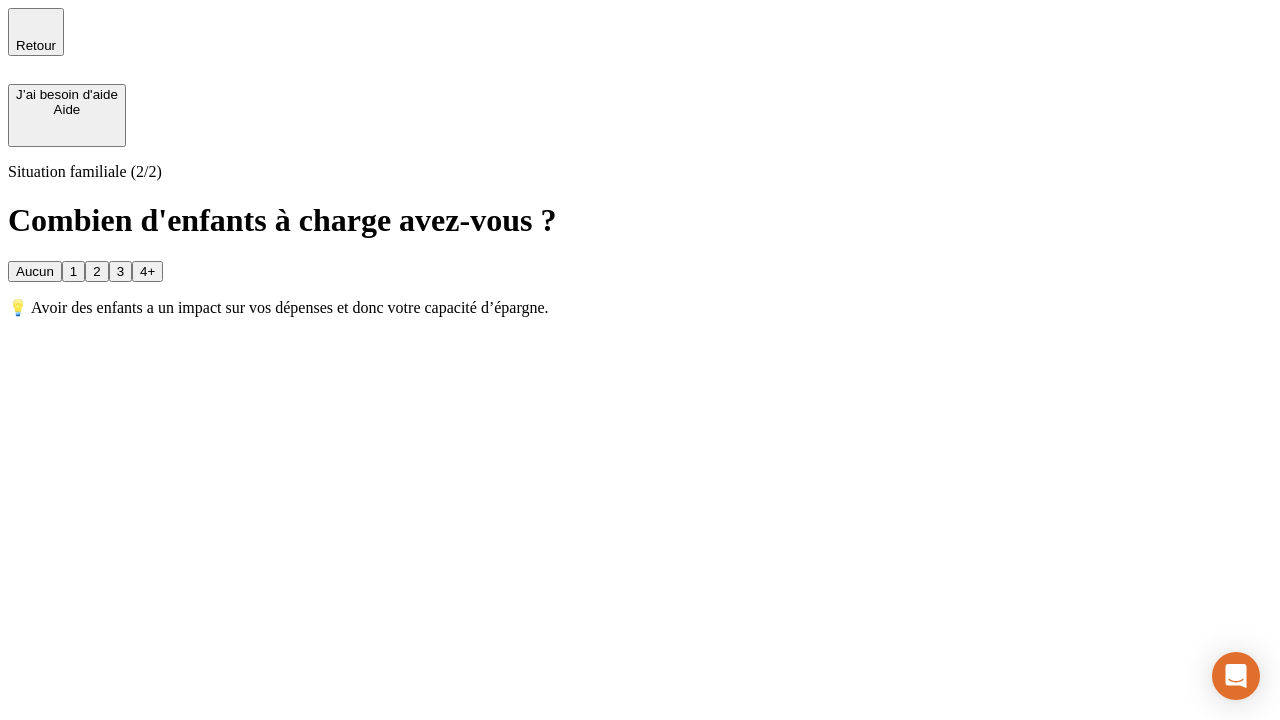 click on "1" at bounding box center [73, 271] 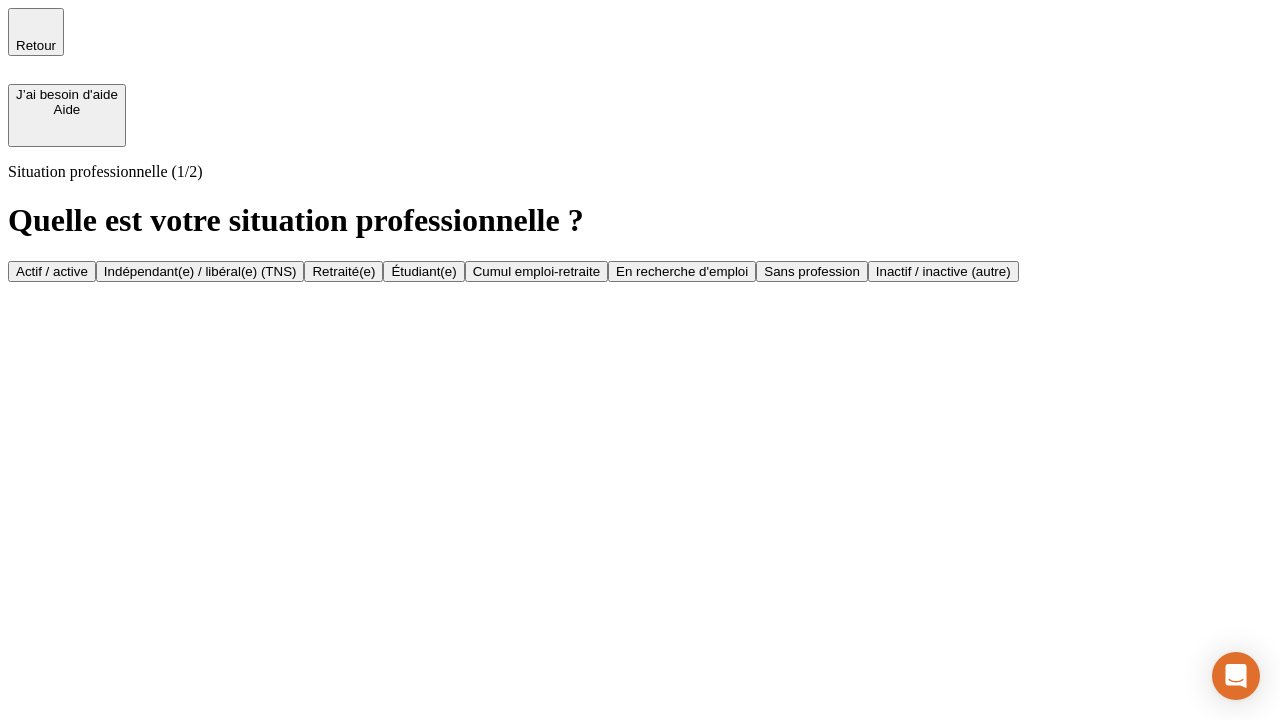 click on "Retraité(e)" at bounding box center [343, 271] 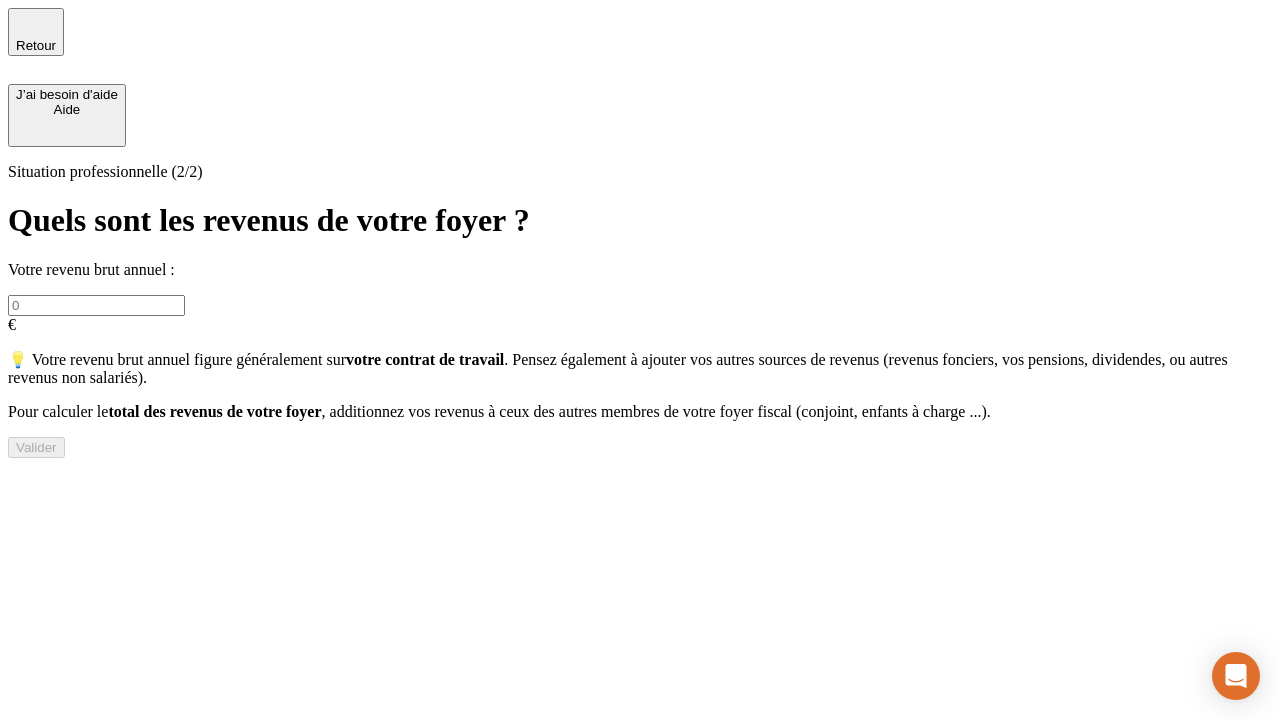 click at bounding box center (96, 305) 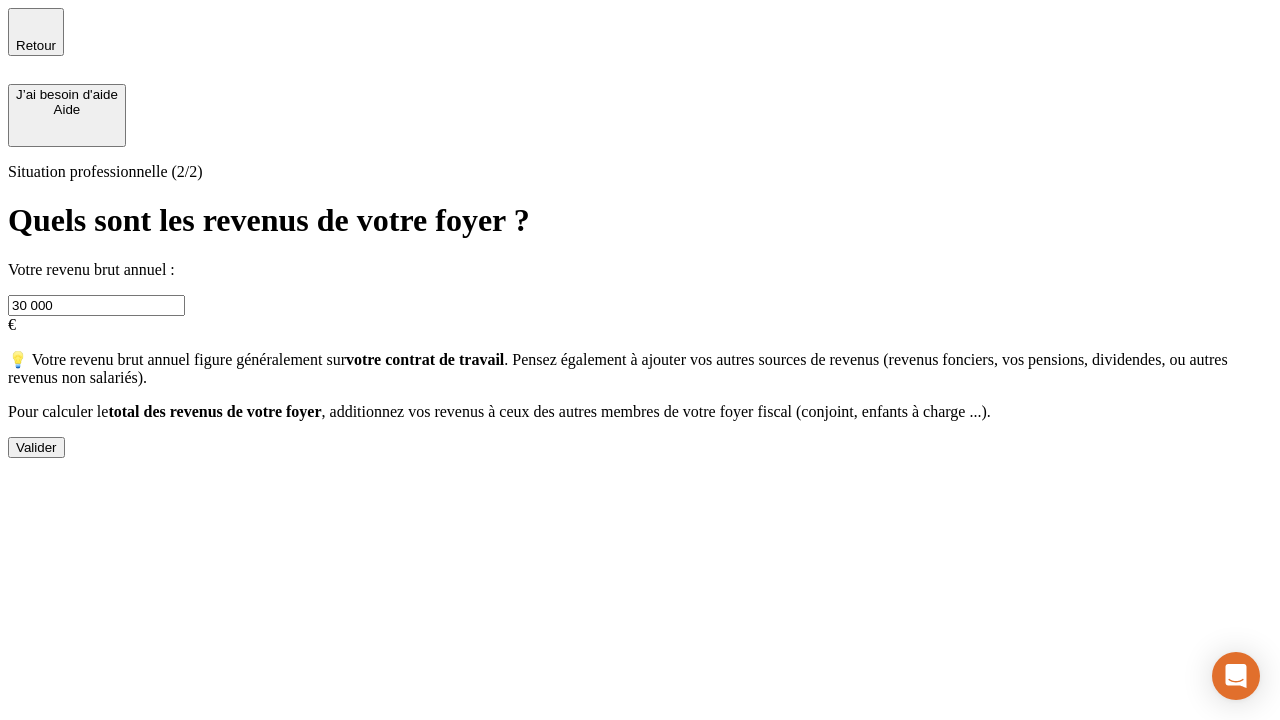 type on "30 000" 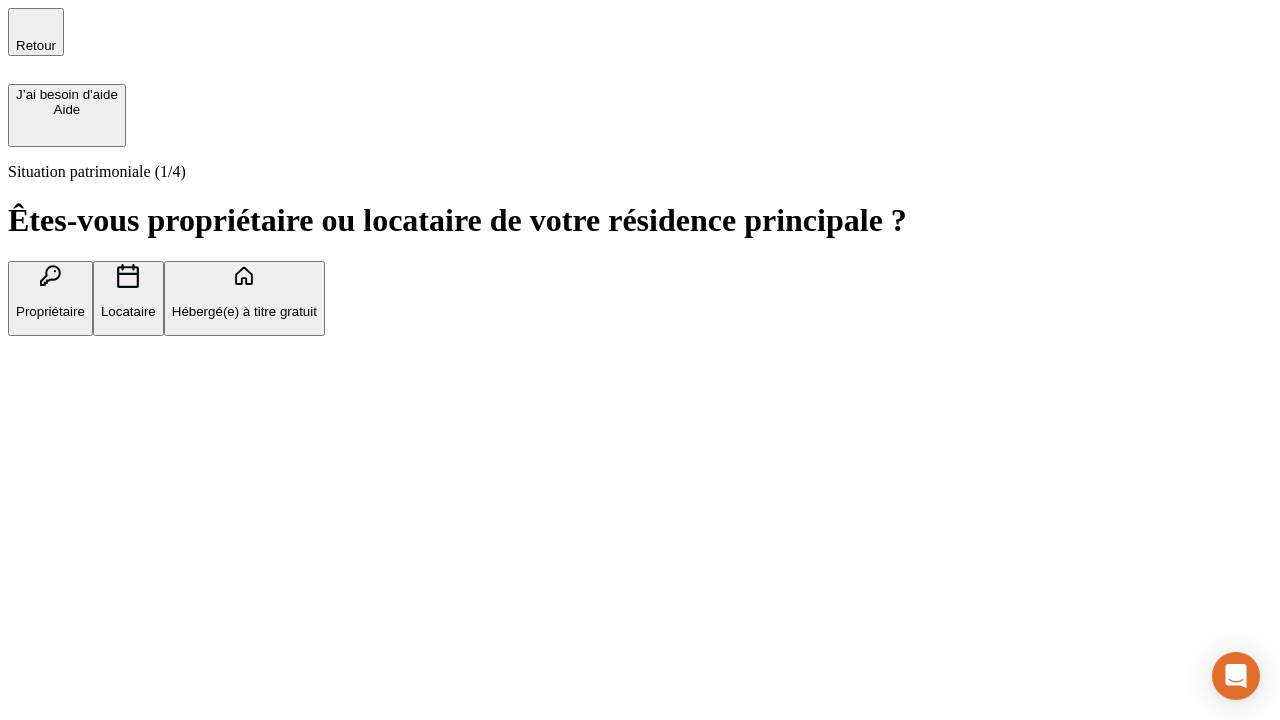 click on "Locataire" at bounding box center [128, 311] 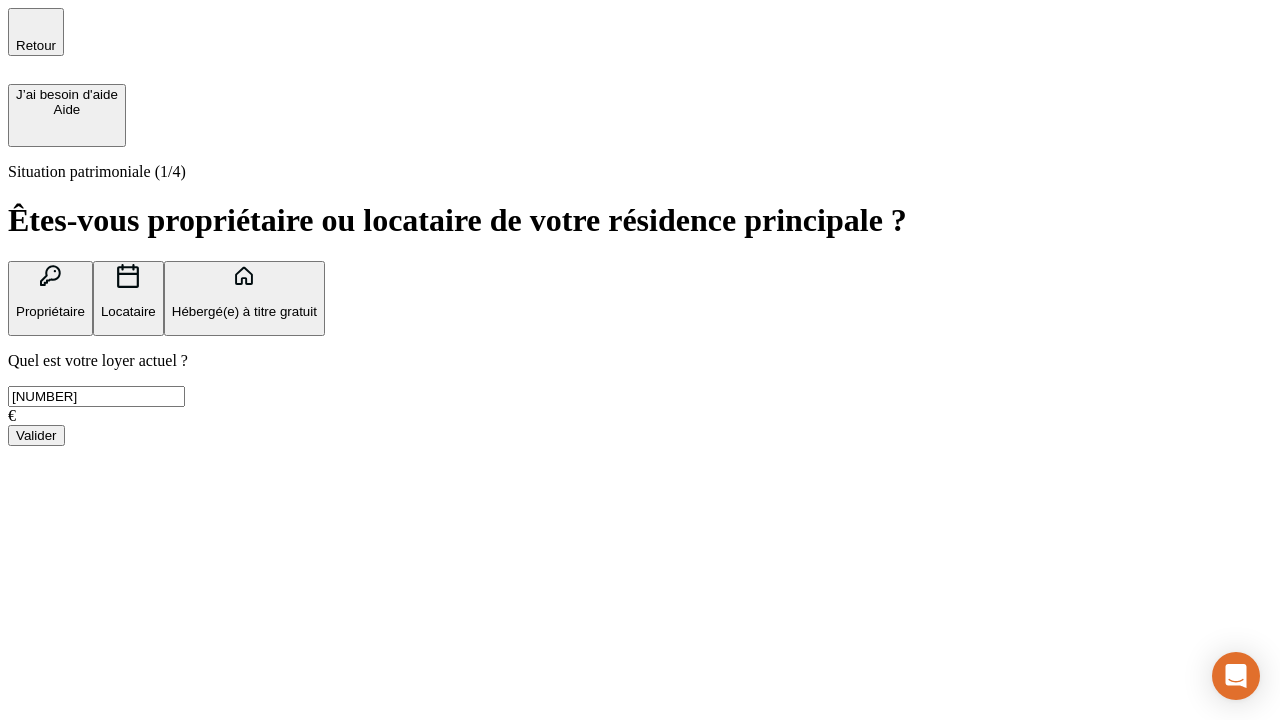 type on "[NUMBER]" 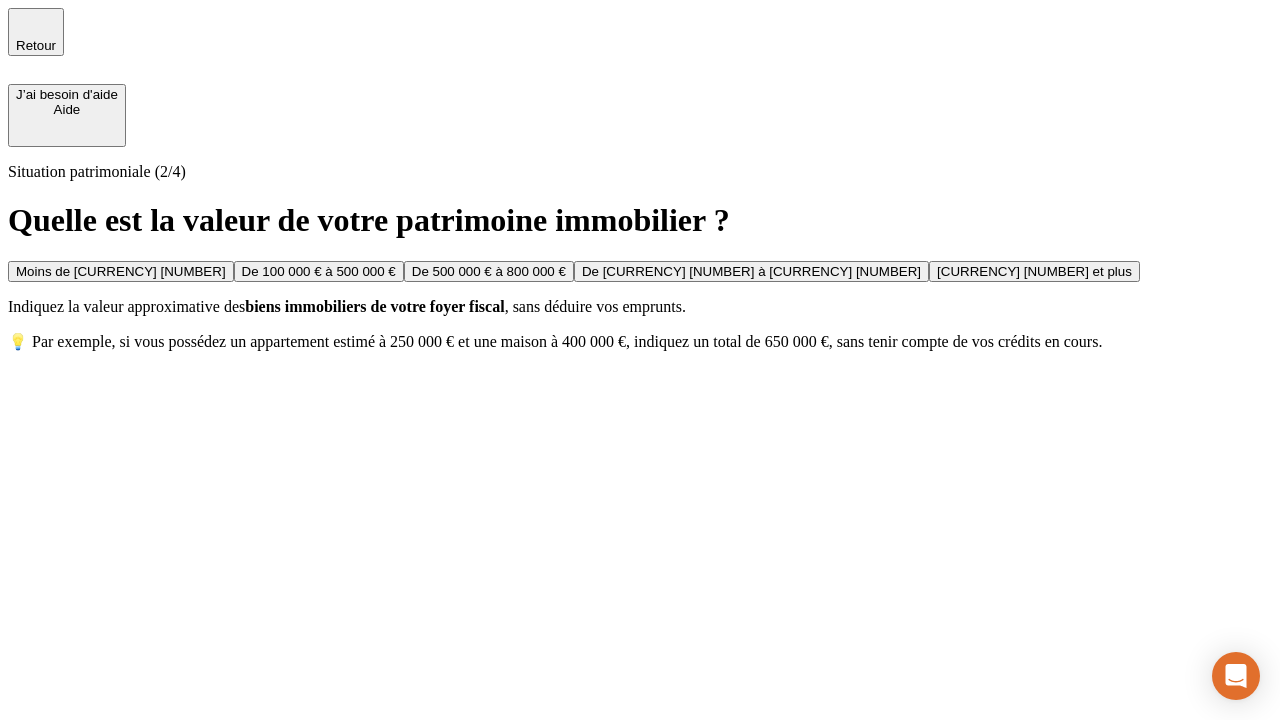 click on "Moins de [CURRENCY] [NUMBER]" at bounding box center (121, 271) 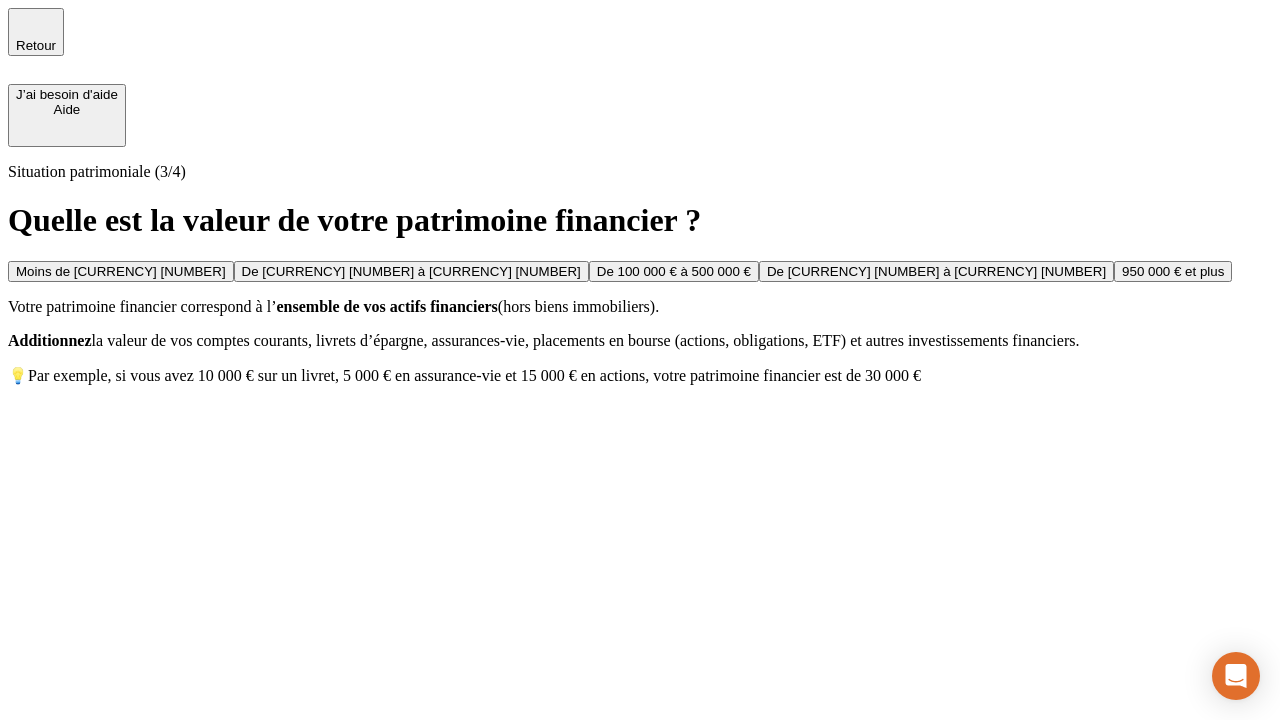 click on "Moins de [CURRENCY] [NUMBER]" at bounding box center (121, 271) 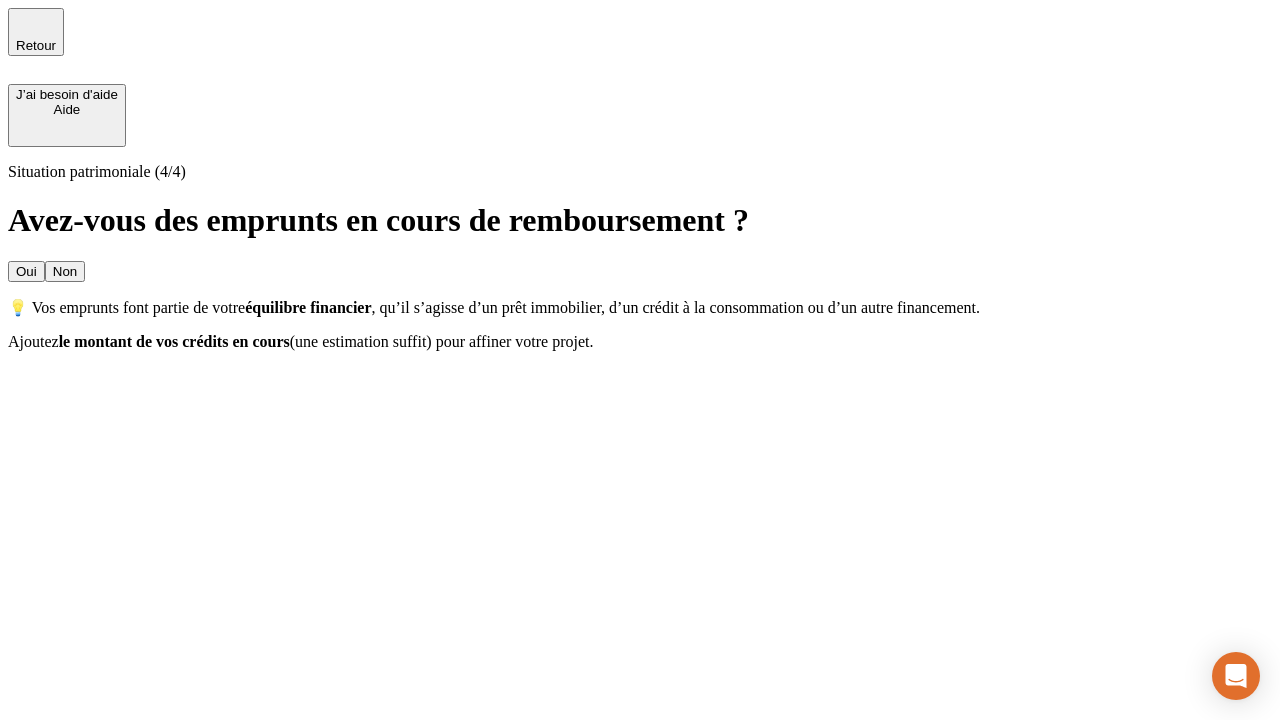 click on "Non" at bounding box center [65, 271] 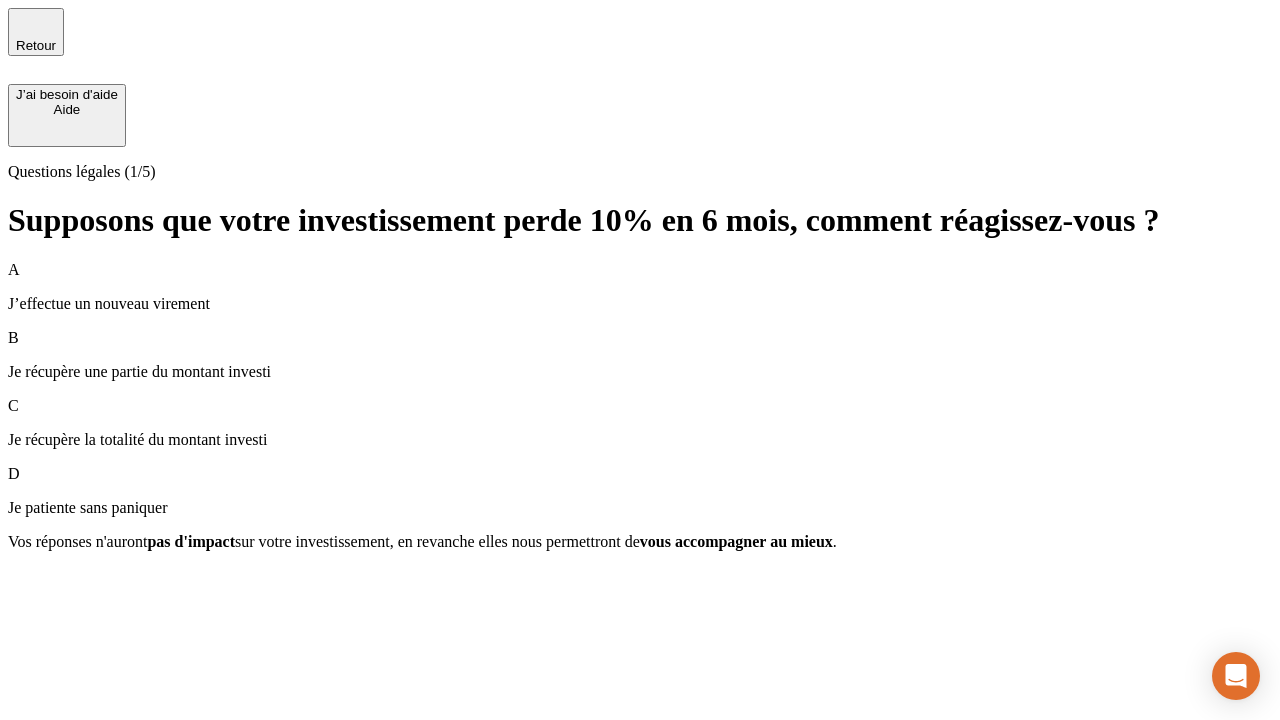 click on "Je récupère une partie du montant investi" at bounding box center [640, 372] 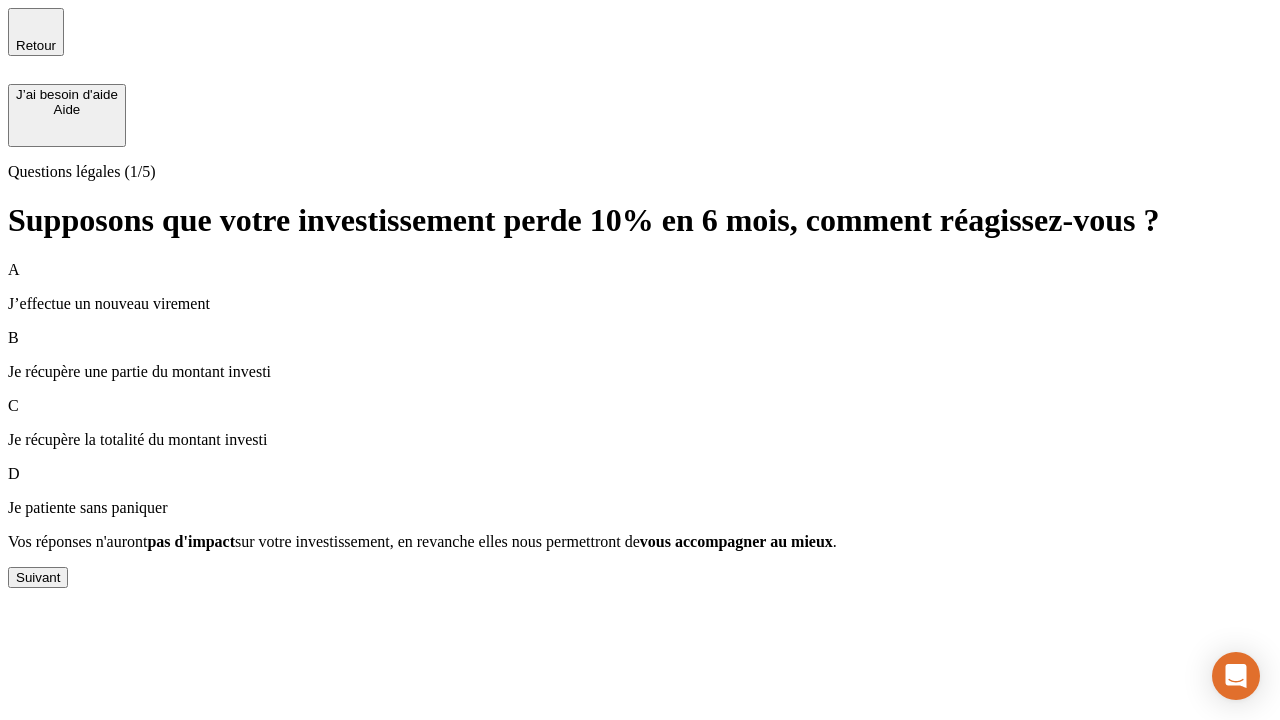 click on "Suivant" at bounding box center [38, 577] 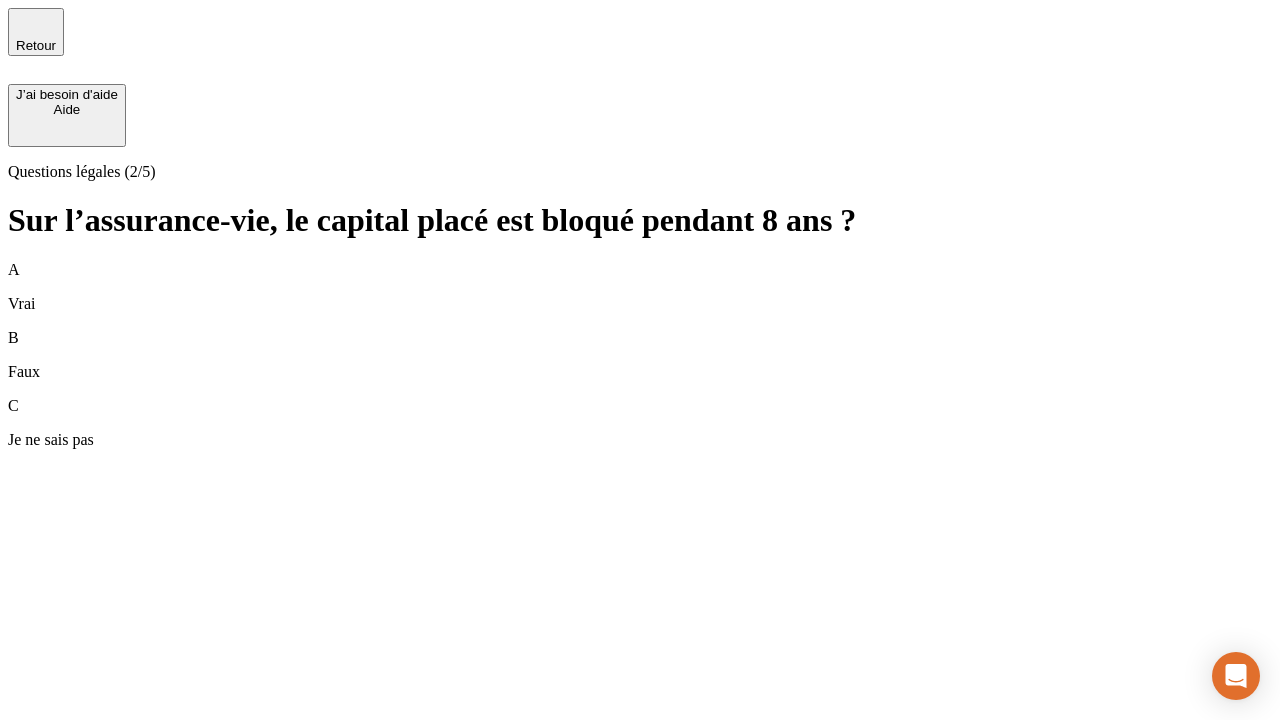 click on "B Faux" at bounding box center [640, 355] 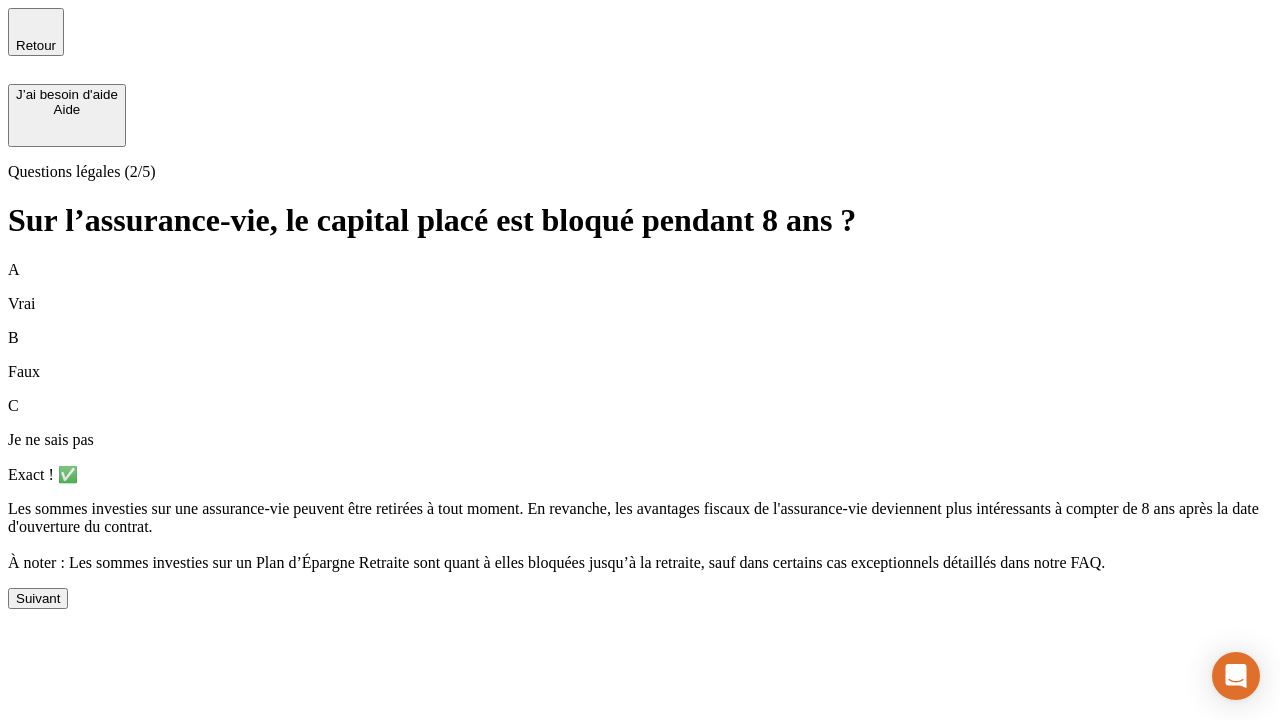 click on "Suivant" at bounding box center [38, 598] 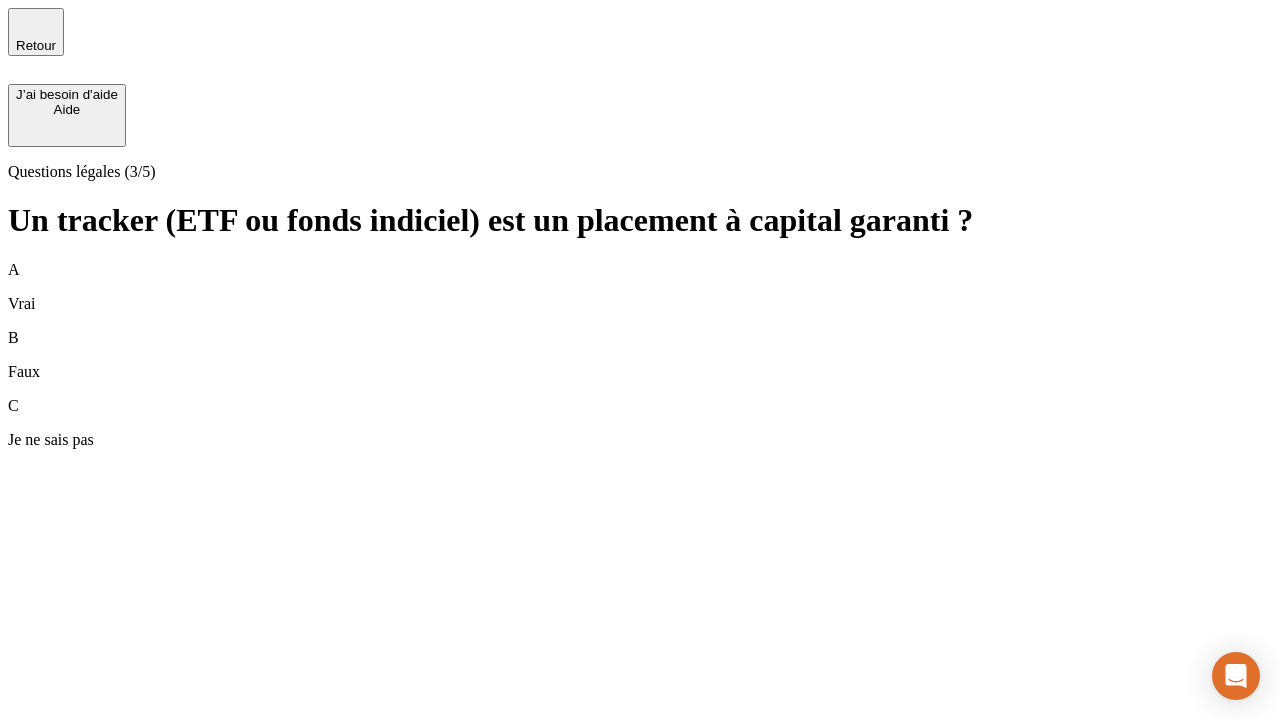 click on "B Faux" at bounding box center (640, 355) 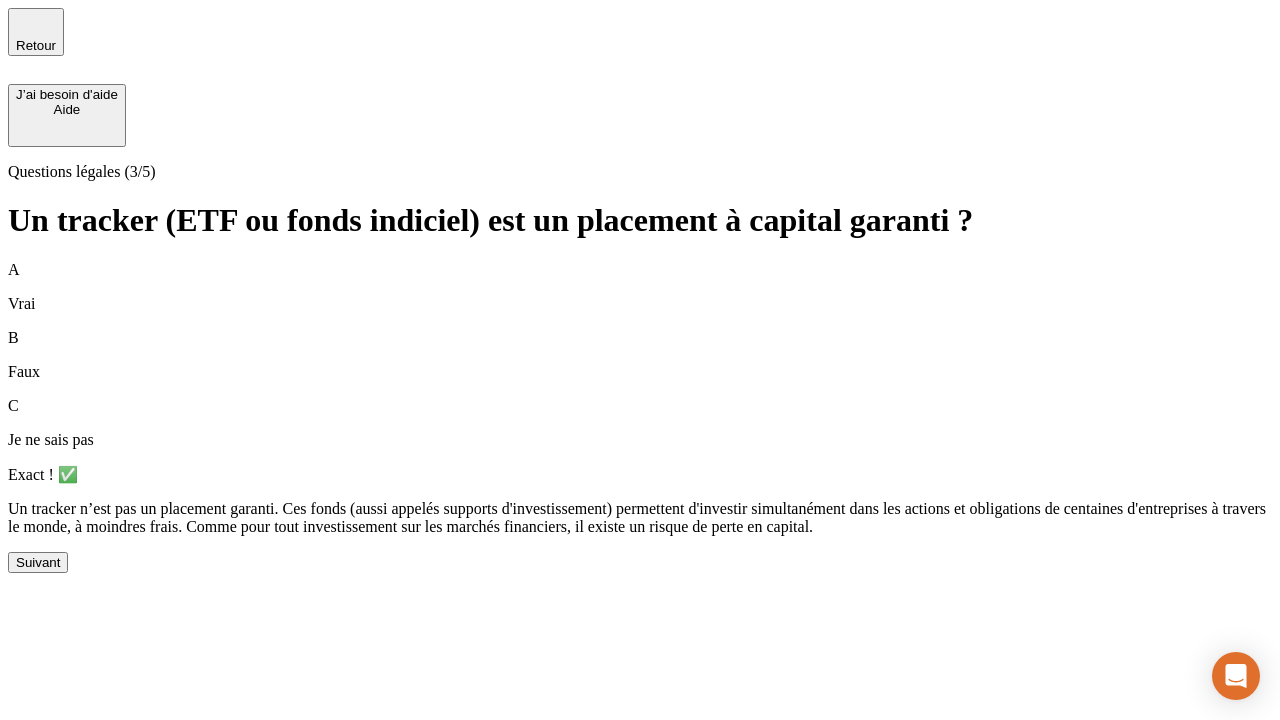 click on "Suivant" at bounding box center [38, 562] 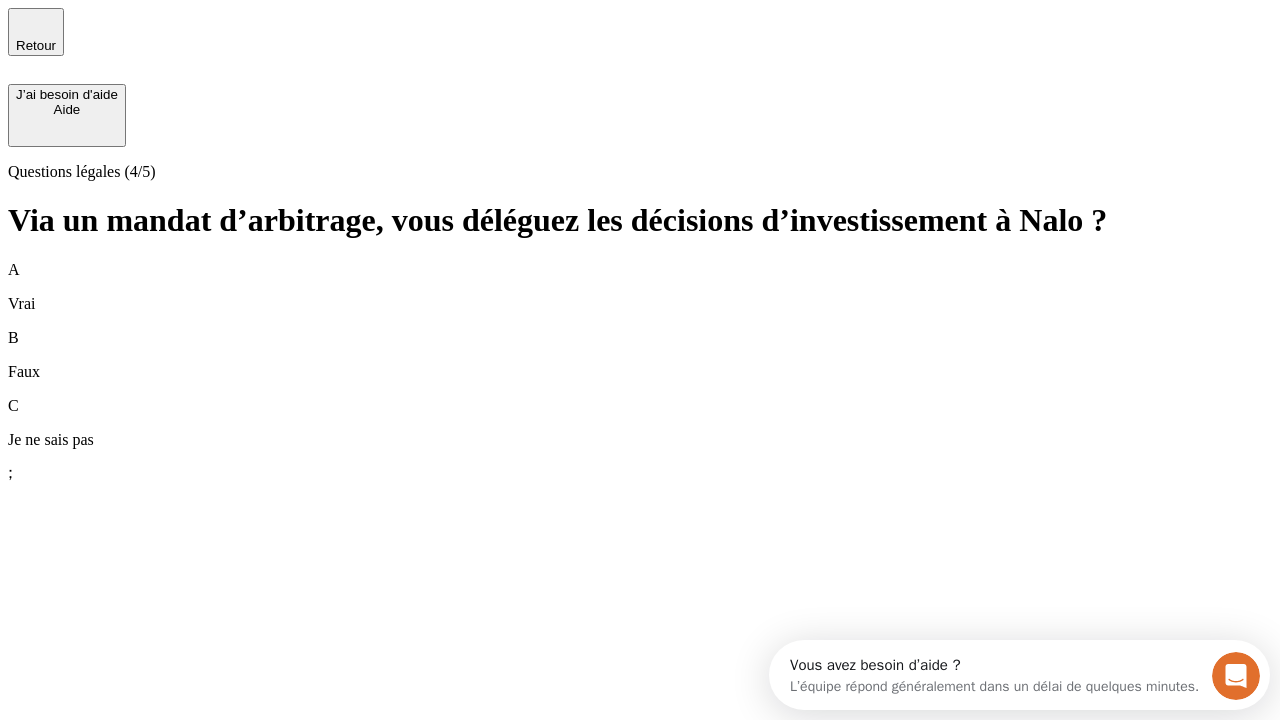 scroll, scrollTop: 0, scrollLeft: 0, axis: both 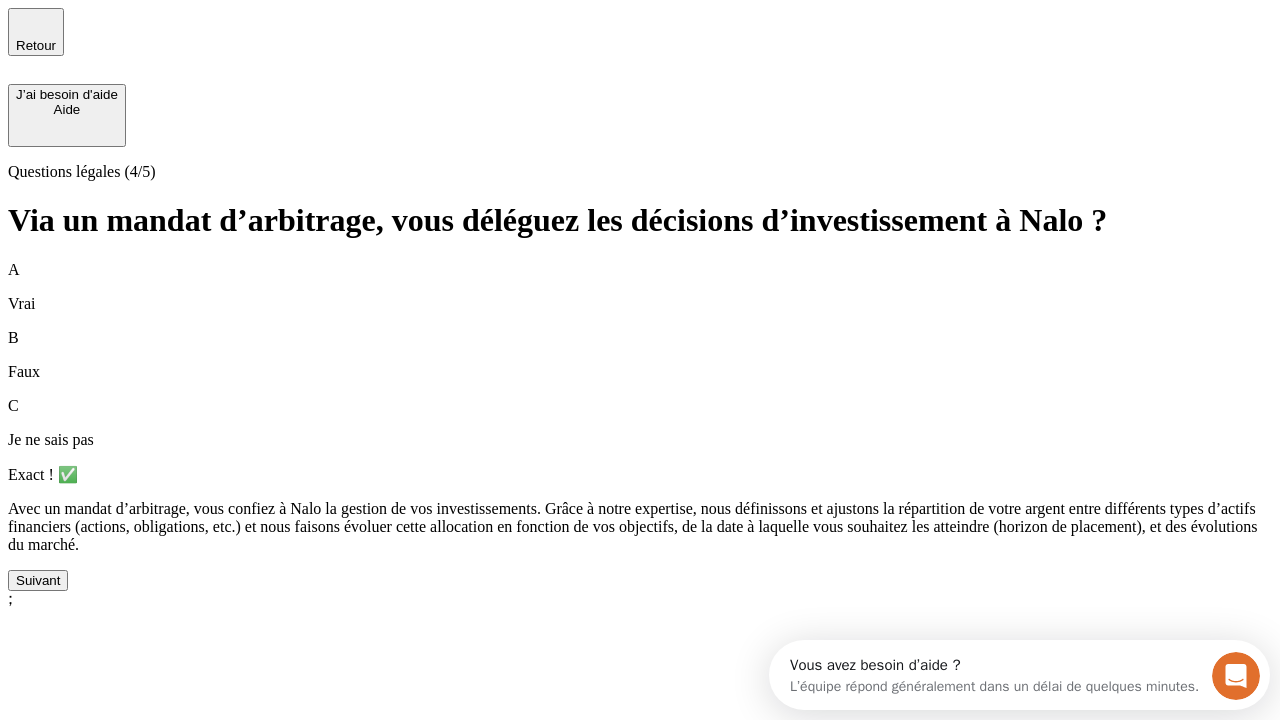 click on "Suivant" at bounding box center [38, 580] 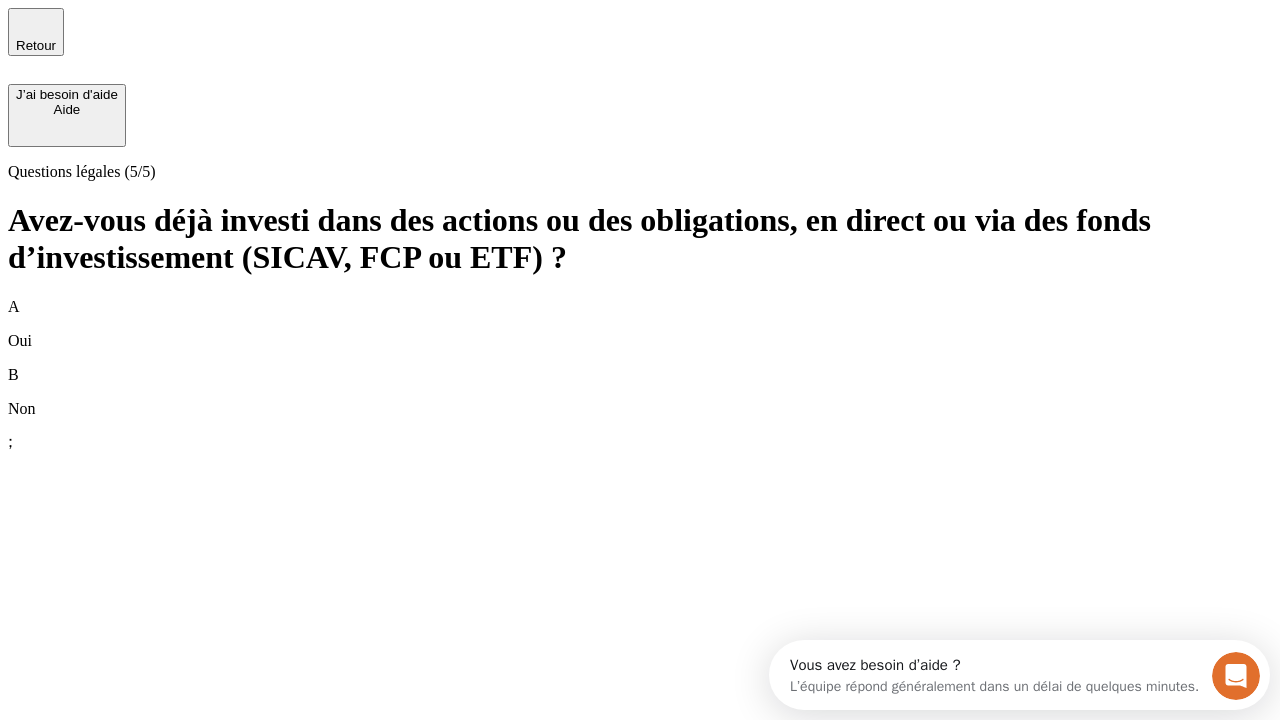 click on "A Oui" at bounding box center (640, 324) 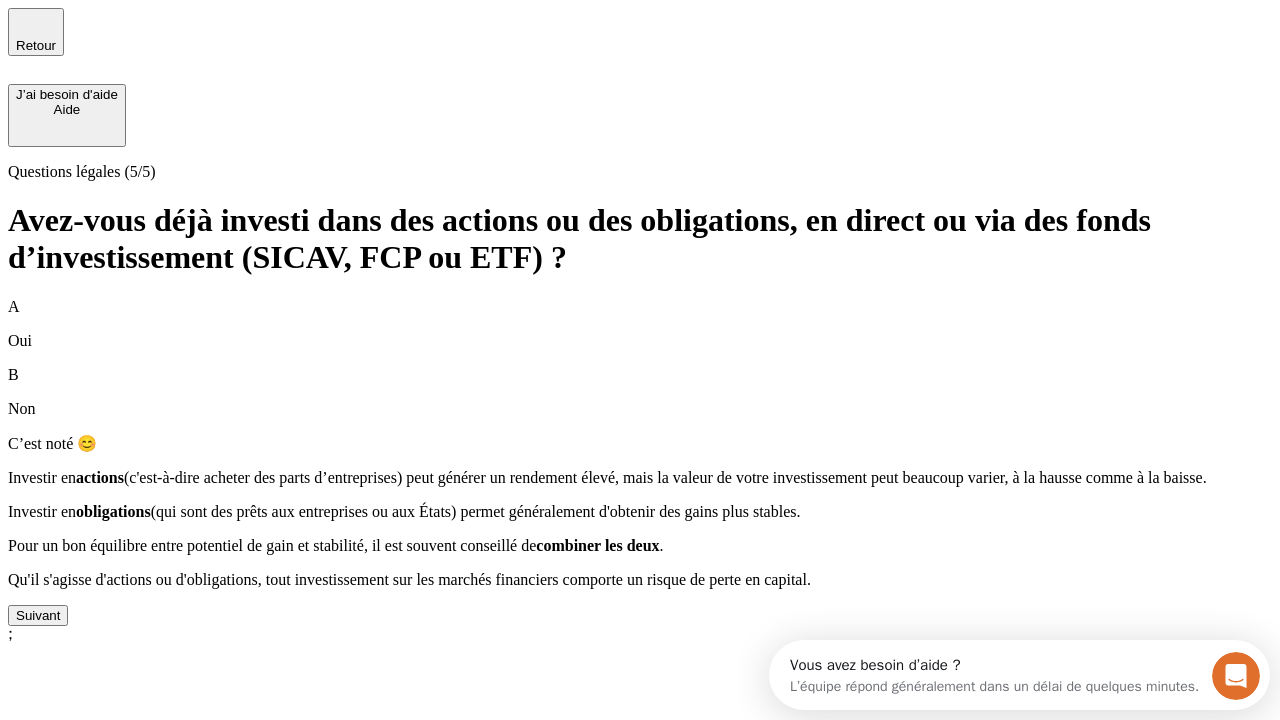 click on "Suivant" at bounding box center (38, 615) 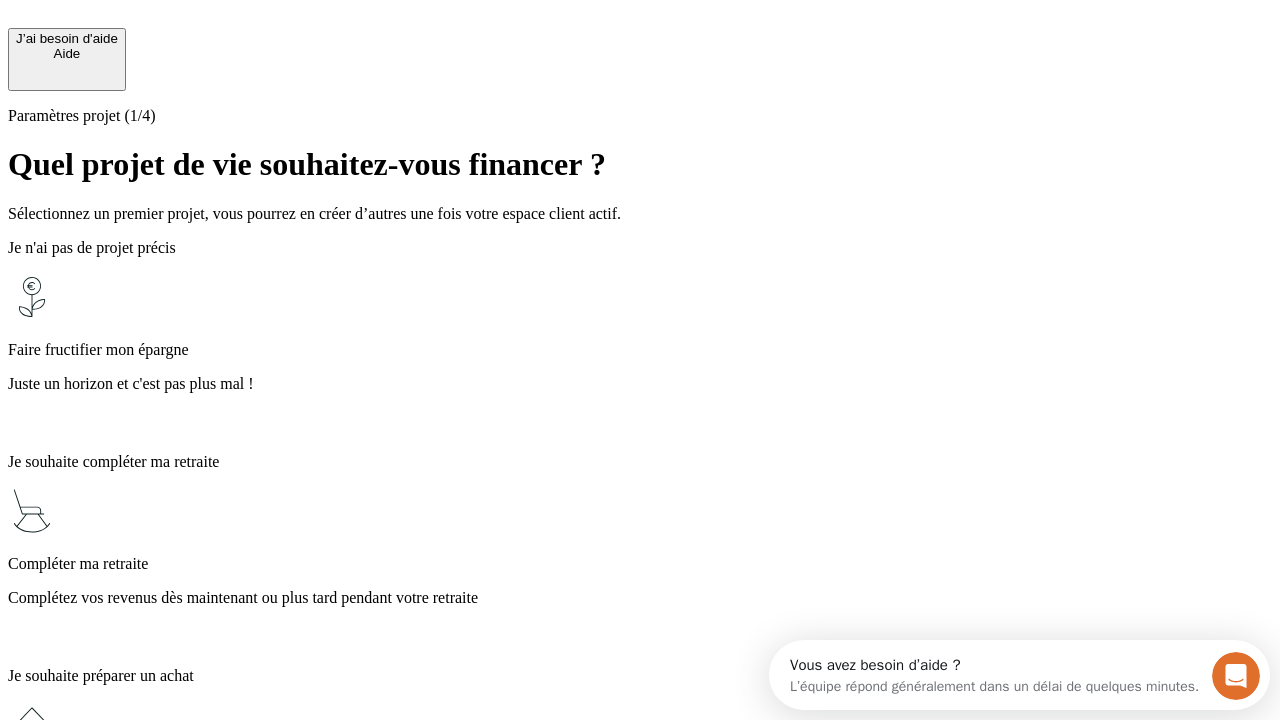 click on "Profitez des avantages fiscaux de l’assurance-vie" at bounding box center (640, 1354) 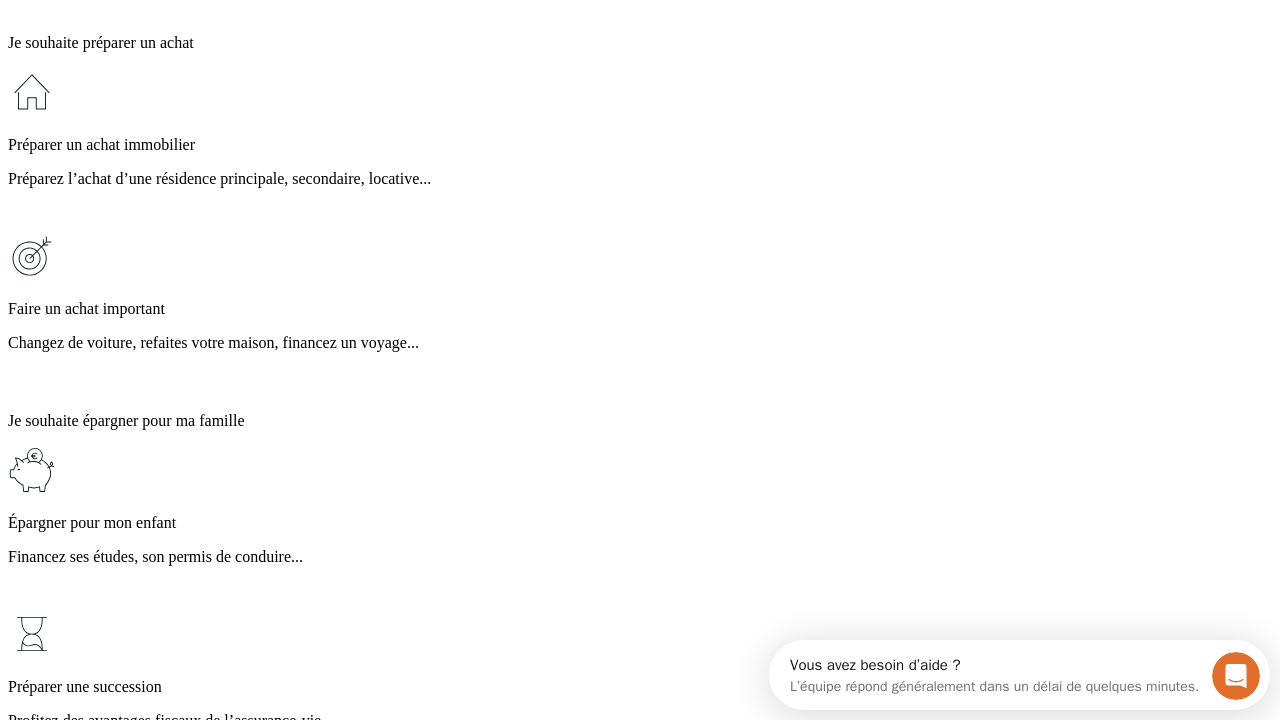 scroll, scrollTop: 18, scrollLeft: 0, axis: vertical 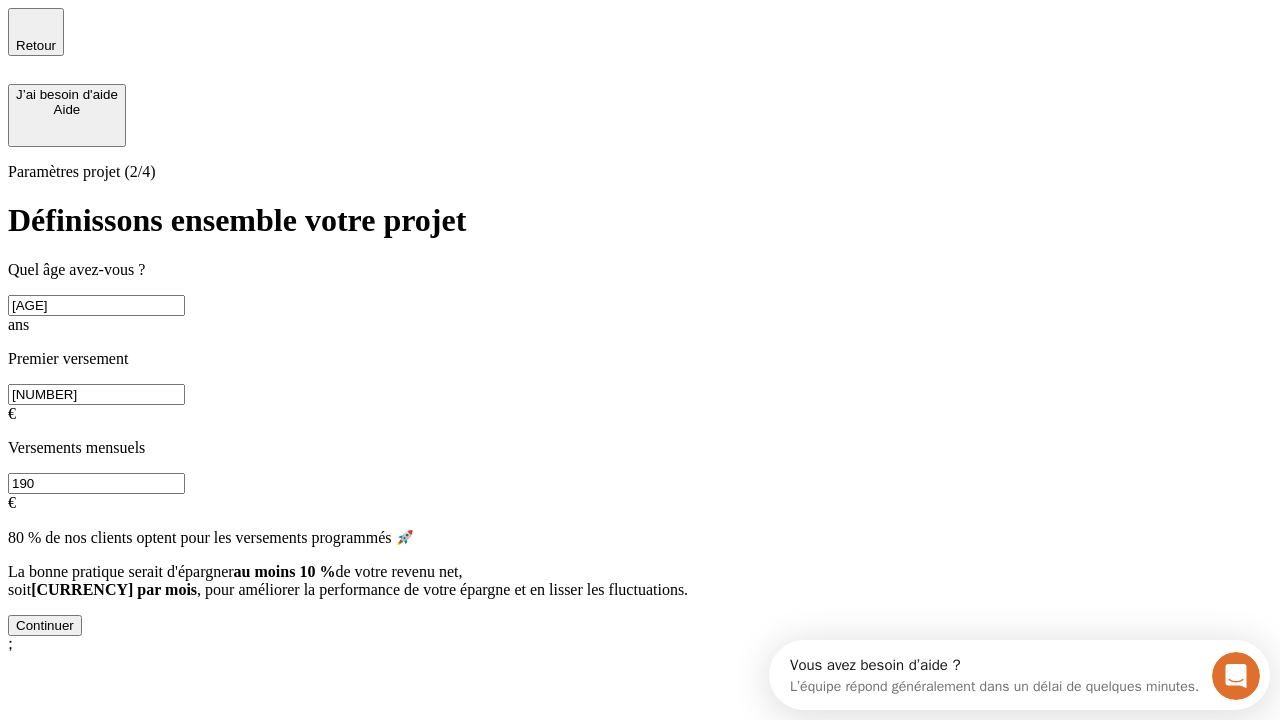type on "[AGE]" 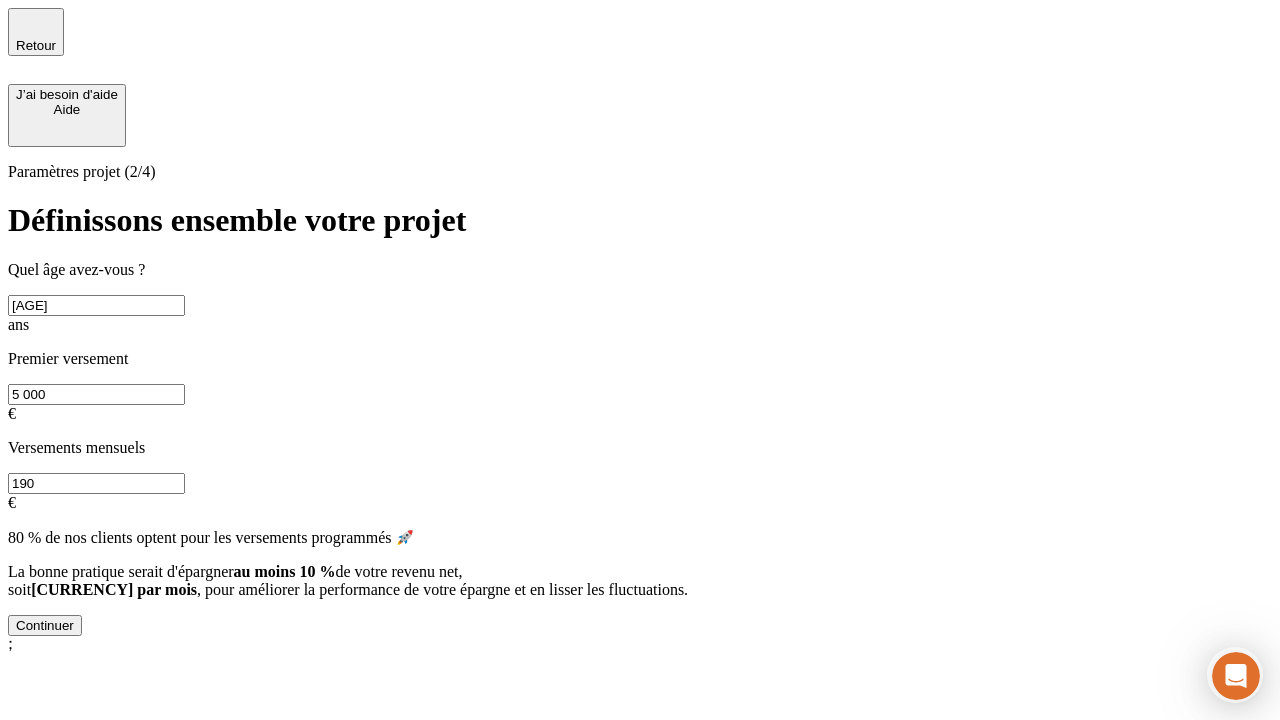 type on "5 000" 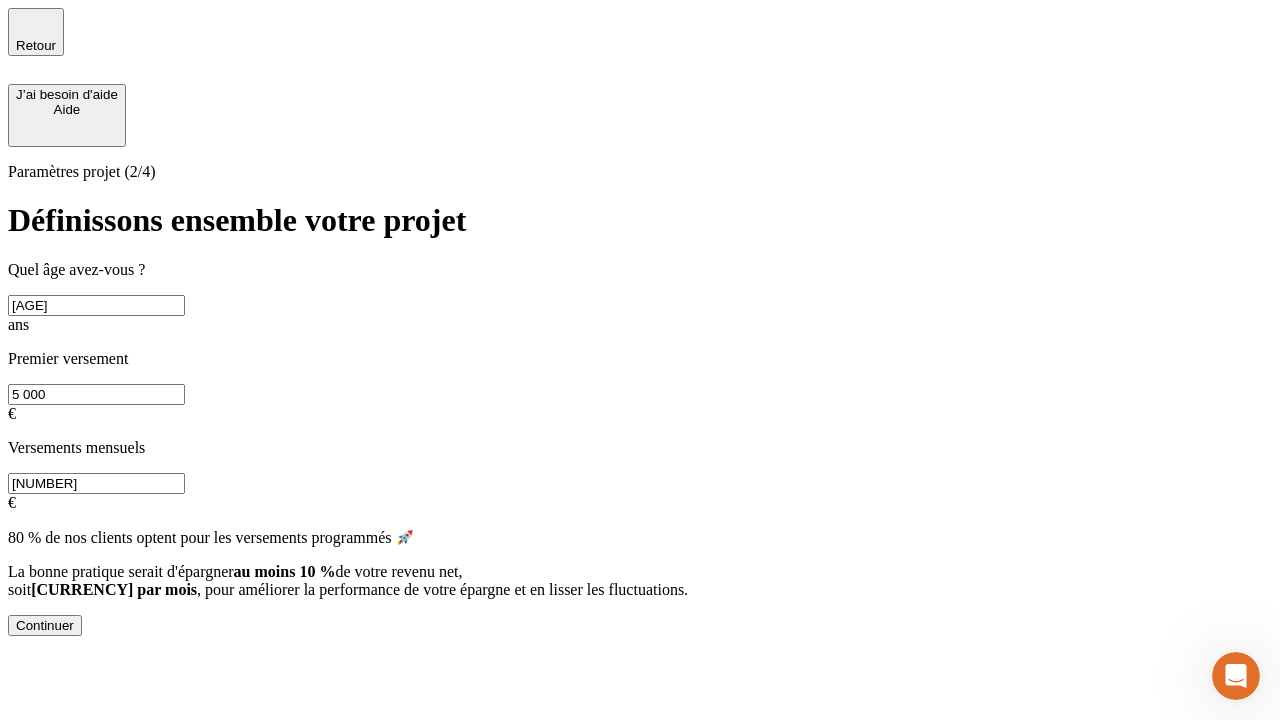 scroll, scrollTop: 0, scrollLeft: 0, axis: both 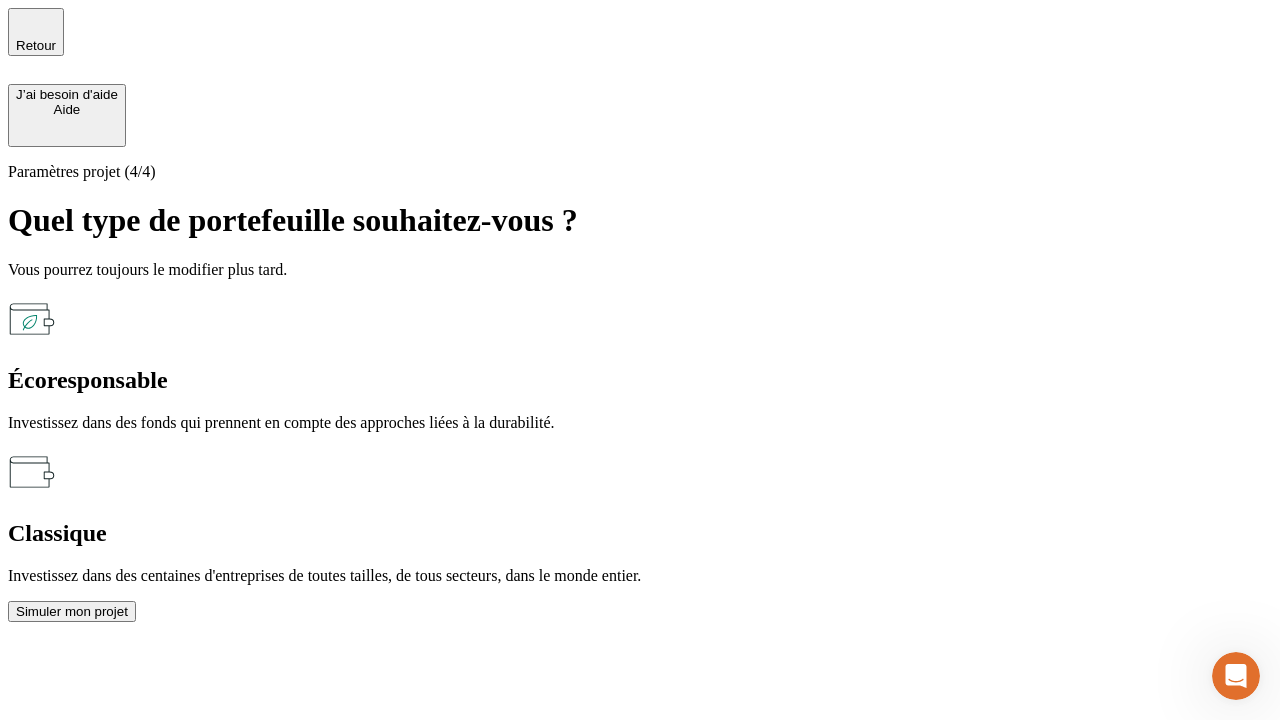 click on "Classique" at bounding box center [640, 533] 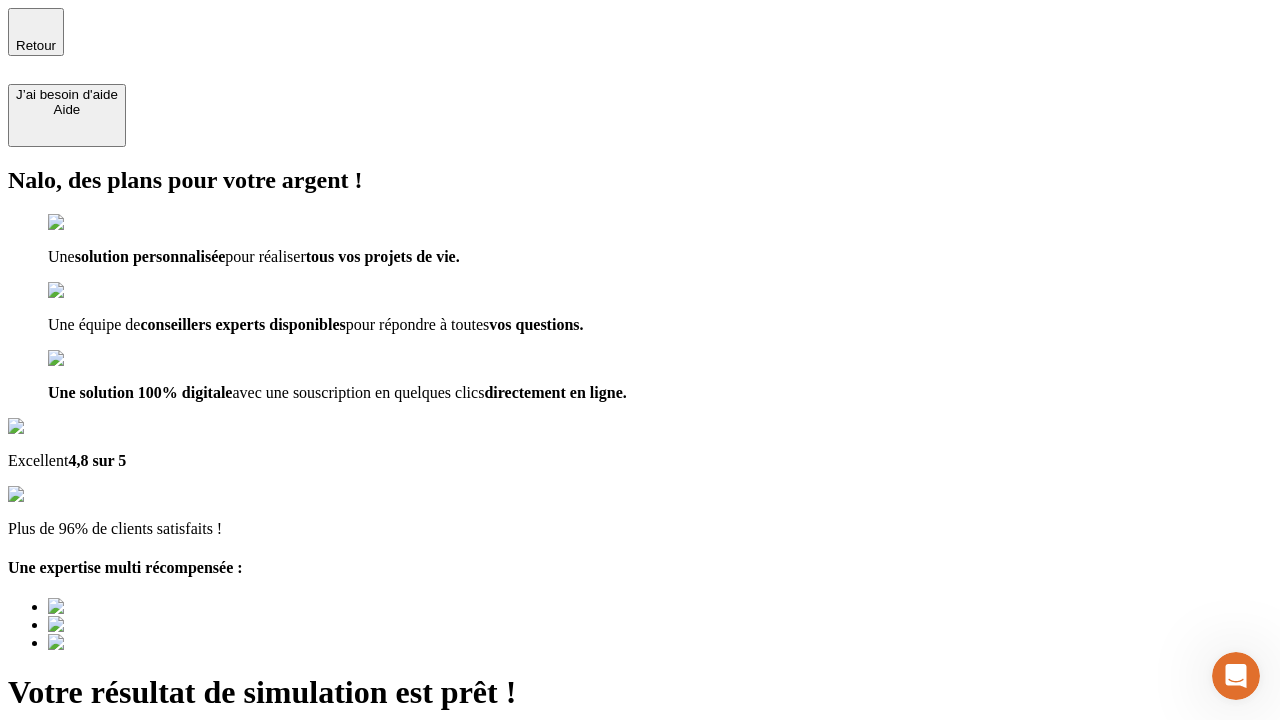click on "Découvrir ma simulation" at bounding box center [87, 797] 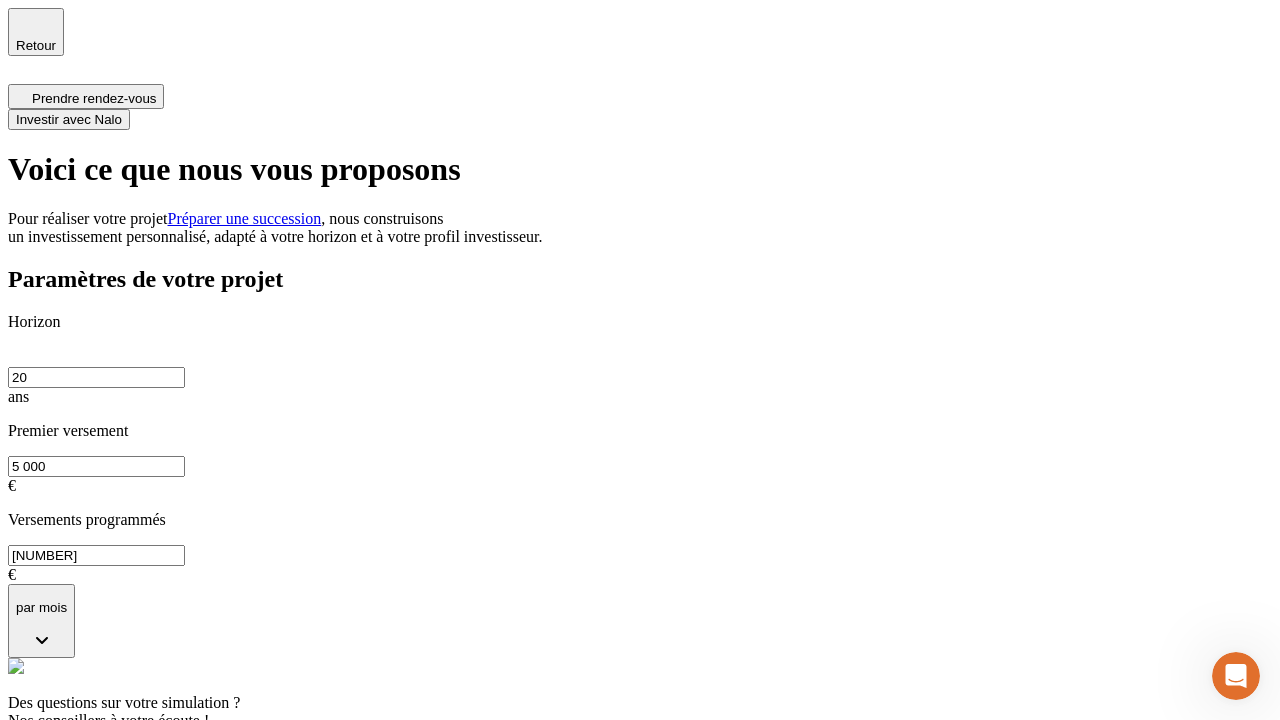 click on "Investir avec Nalo" at bounding box center [69, 119] 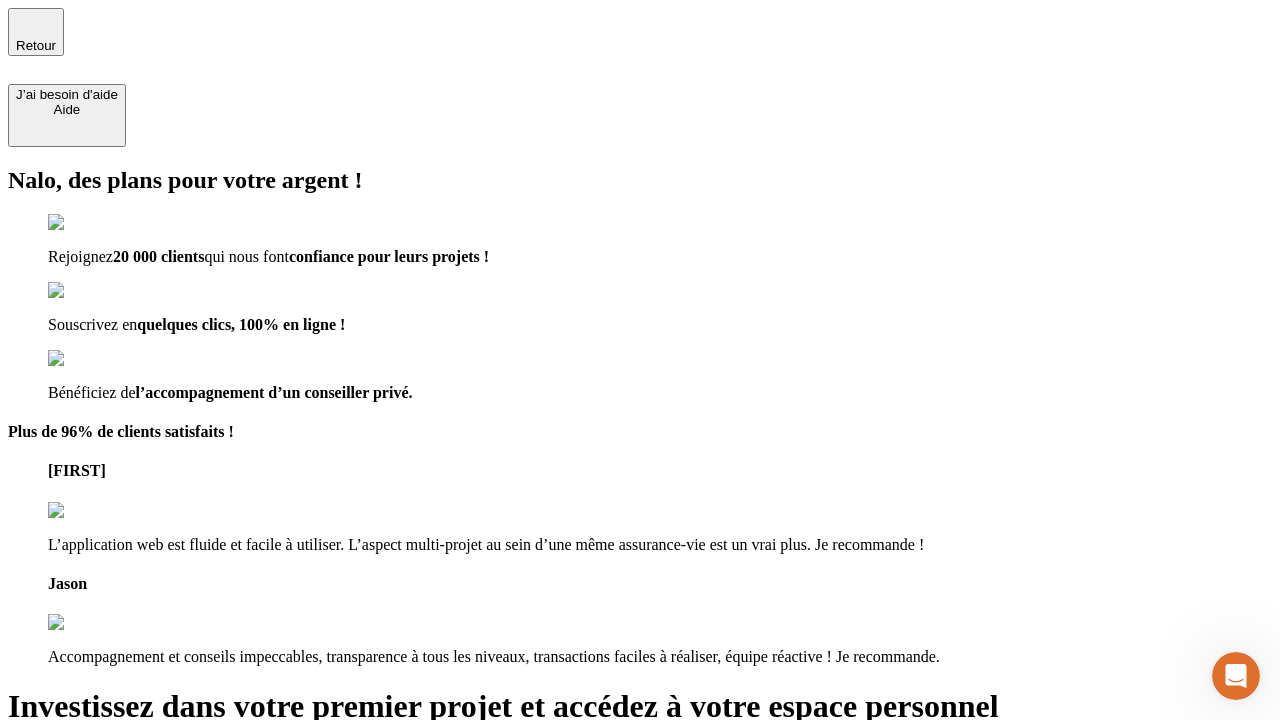 type on "[EMAIL]" 